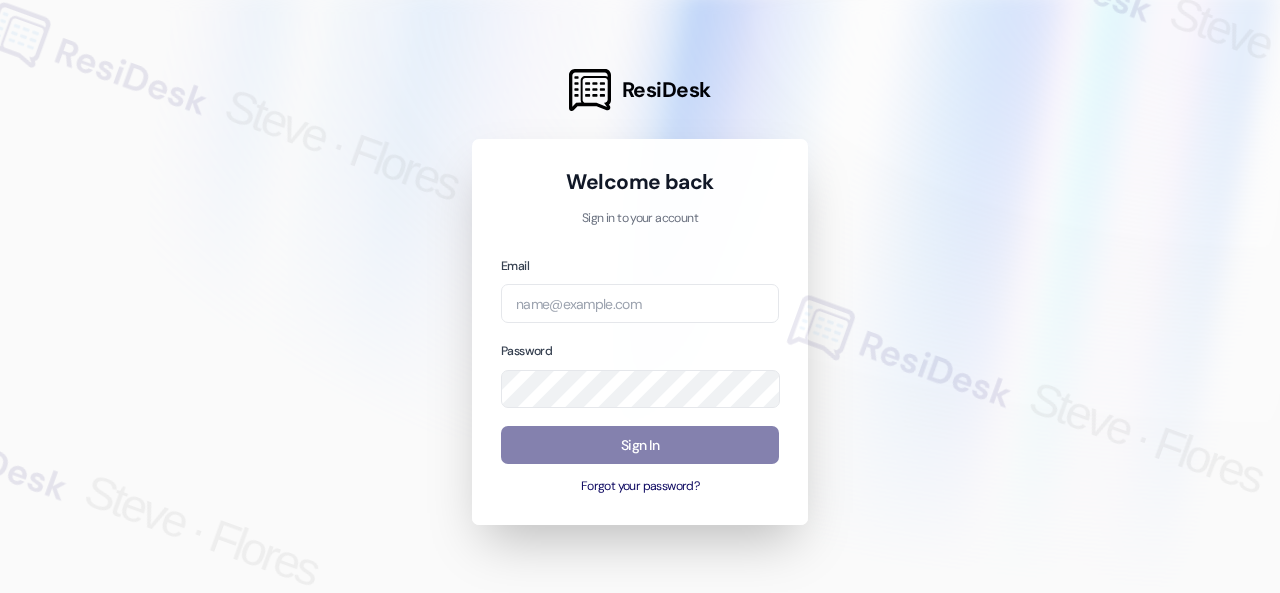 scroll, scrollTop: 0, scrollLeft: 0, axis: both 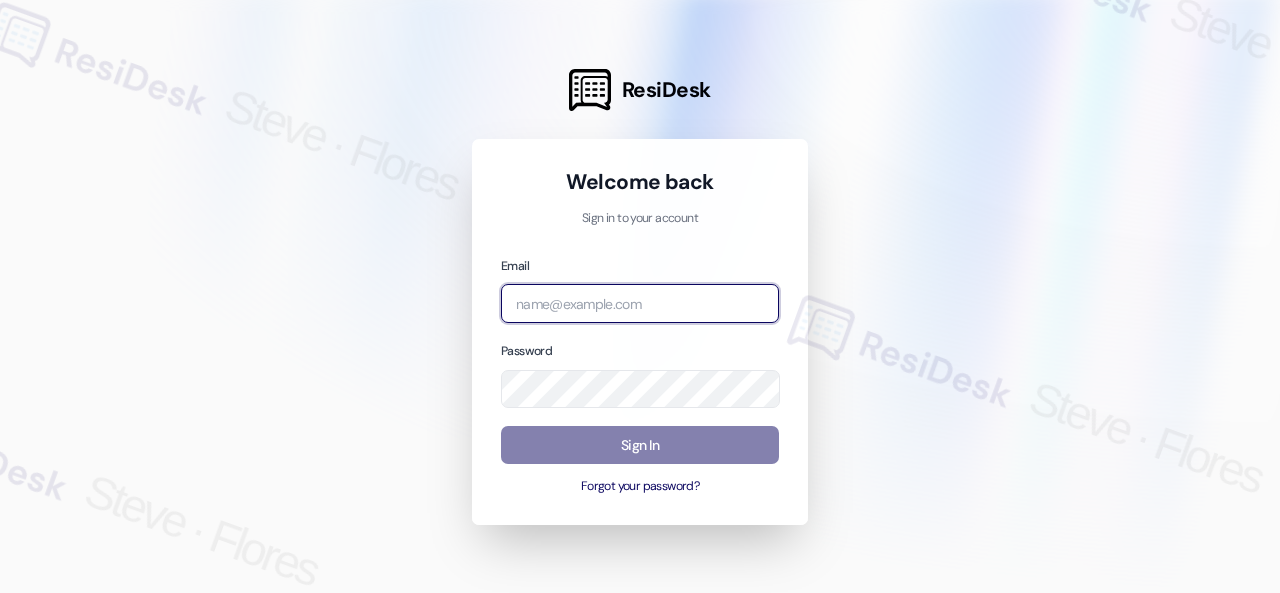 click at bounding box center [640, 303] 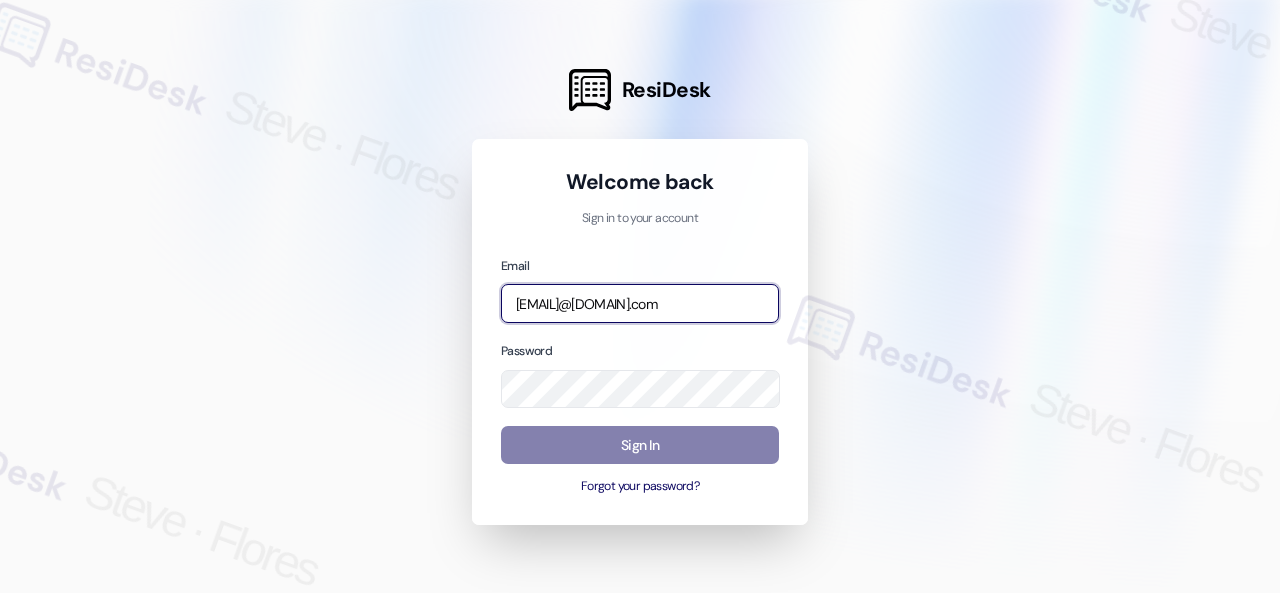 scroll, scrollTop: 0, scrollLeft: 256, axis: horizontal 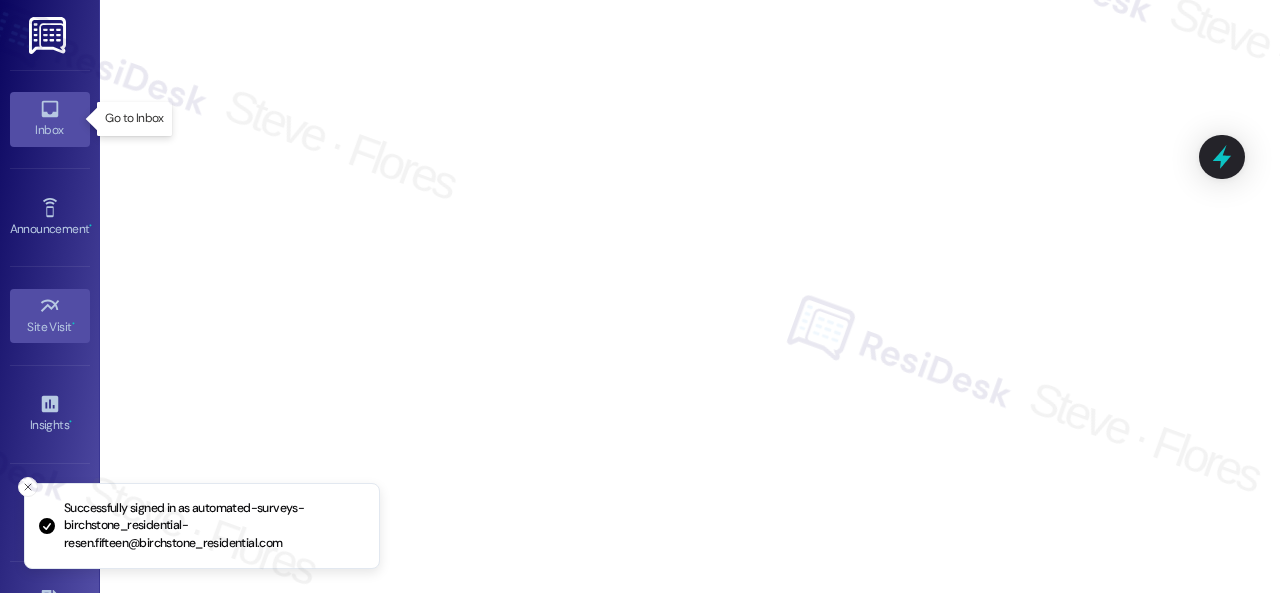 click on "Inbox" at bounding box center (50, 130) 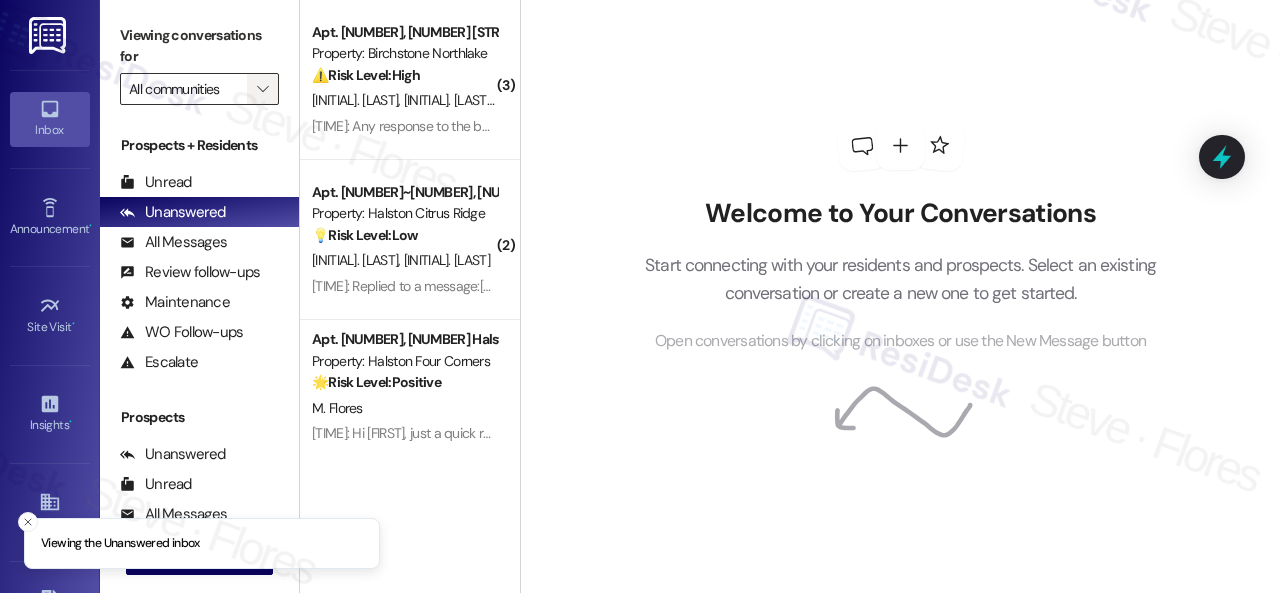 click on "" at bounding box center [262, 89] 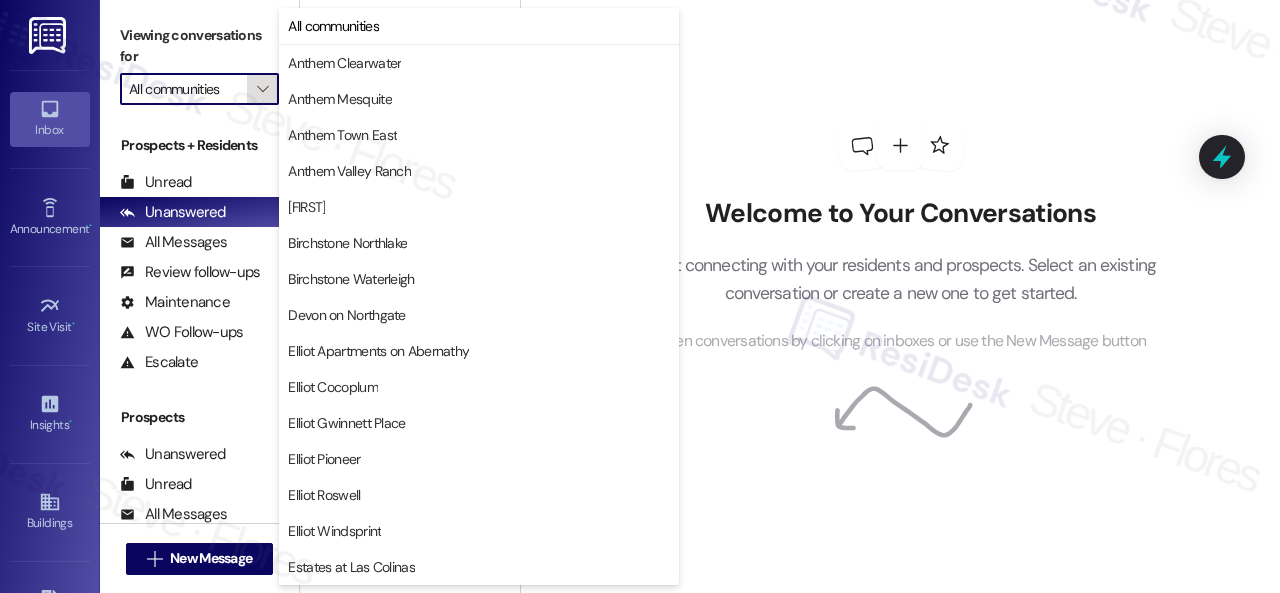 click on "" at bounding box center (262, 89) 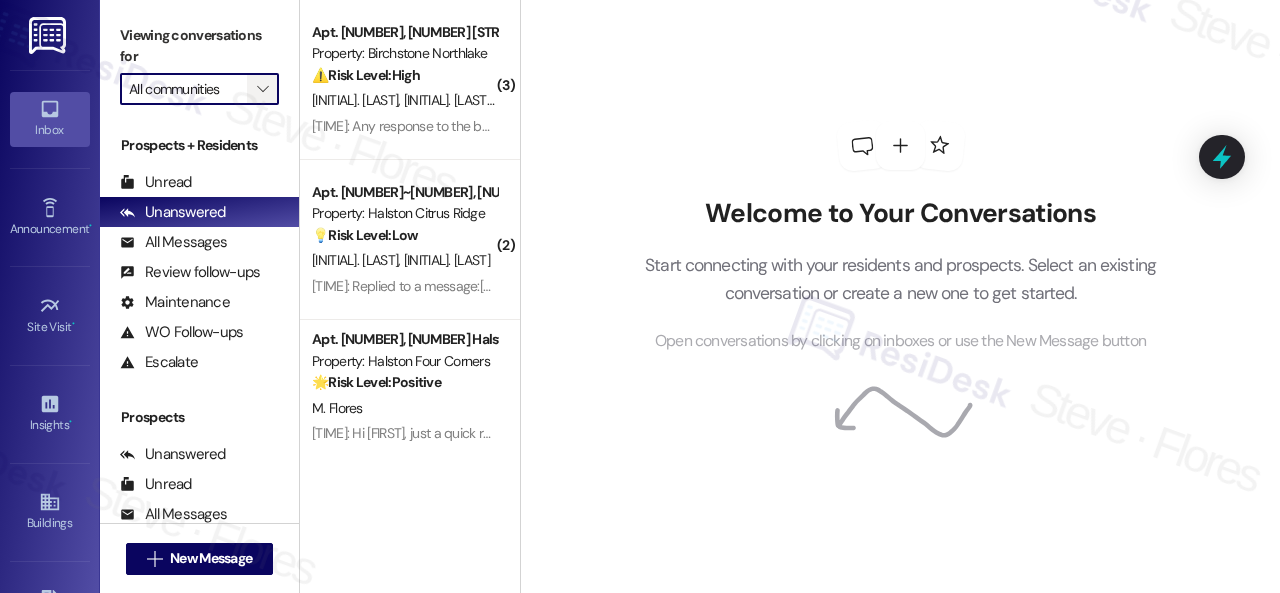 click on "" at bounding box center (262, 89) 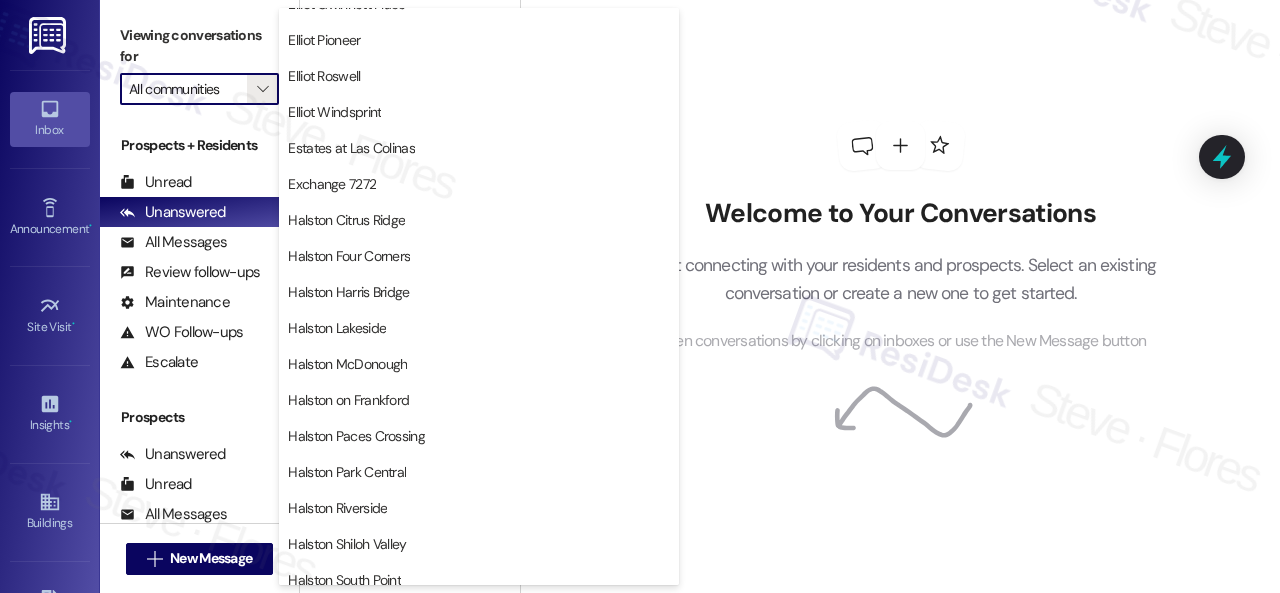 scroll, scrollTop: 500, scrollLeft: 0, axis: vertical 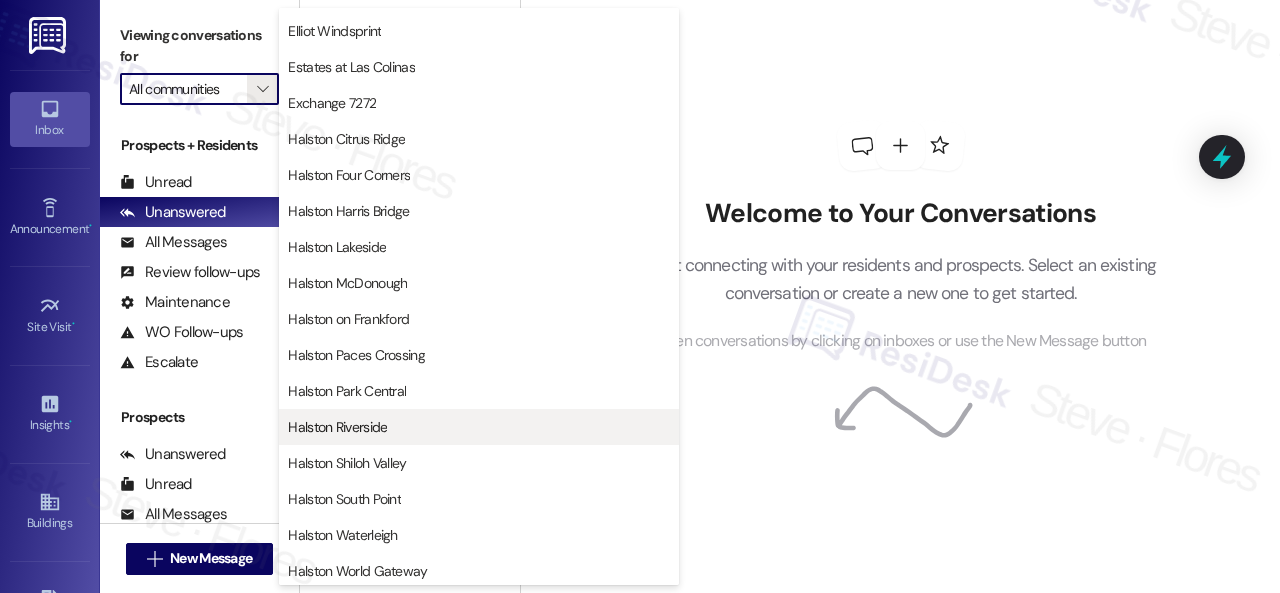 click on "Halston Riverside" at bounding box center [479, 427] 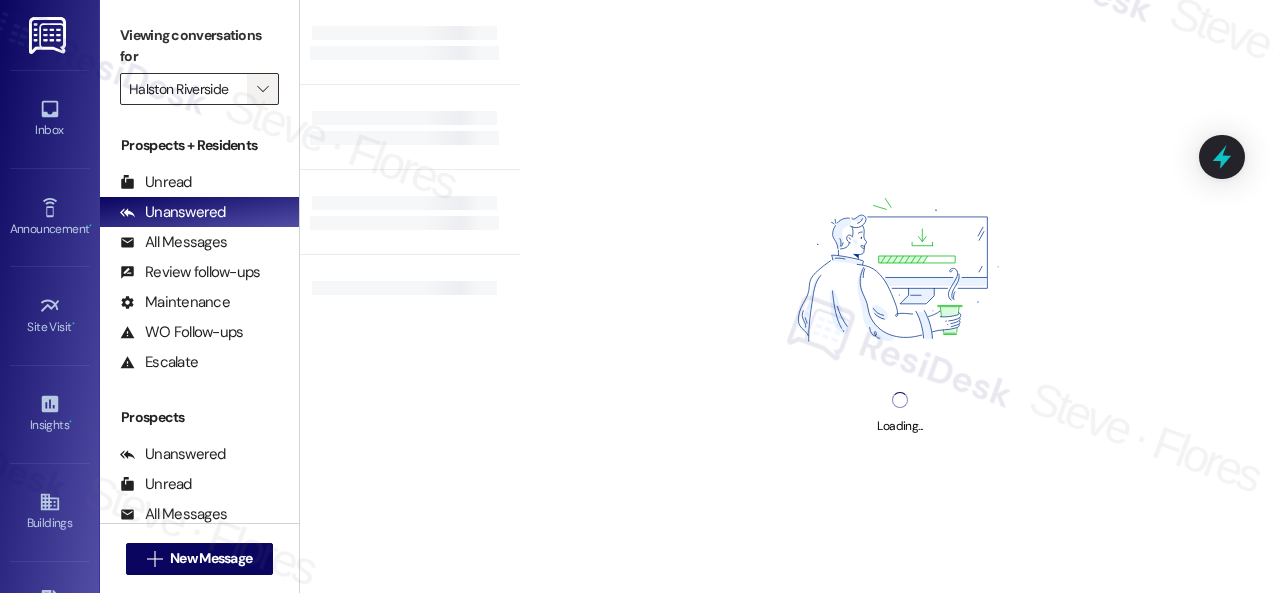 click on "" at bounding box center (262, 89) 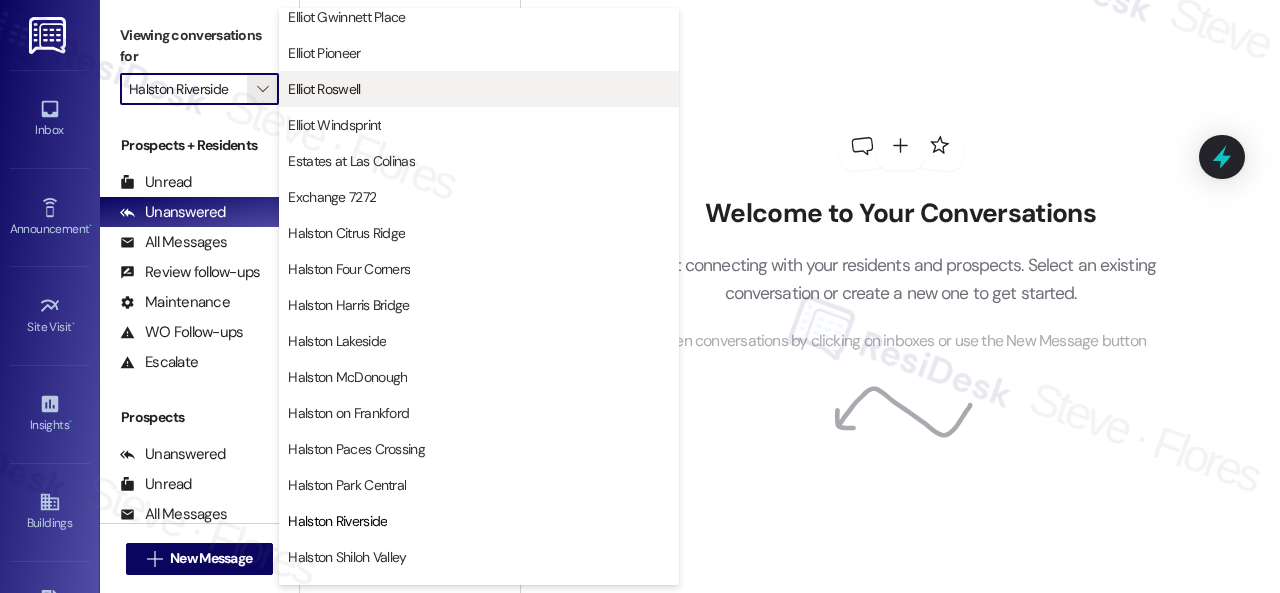 scroll, scrollTop: 600, scrollLeft: 0, axis: vertical 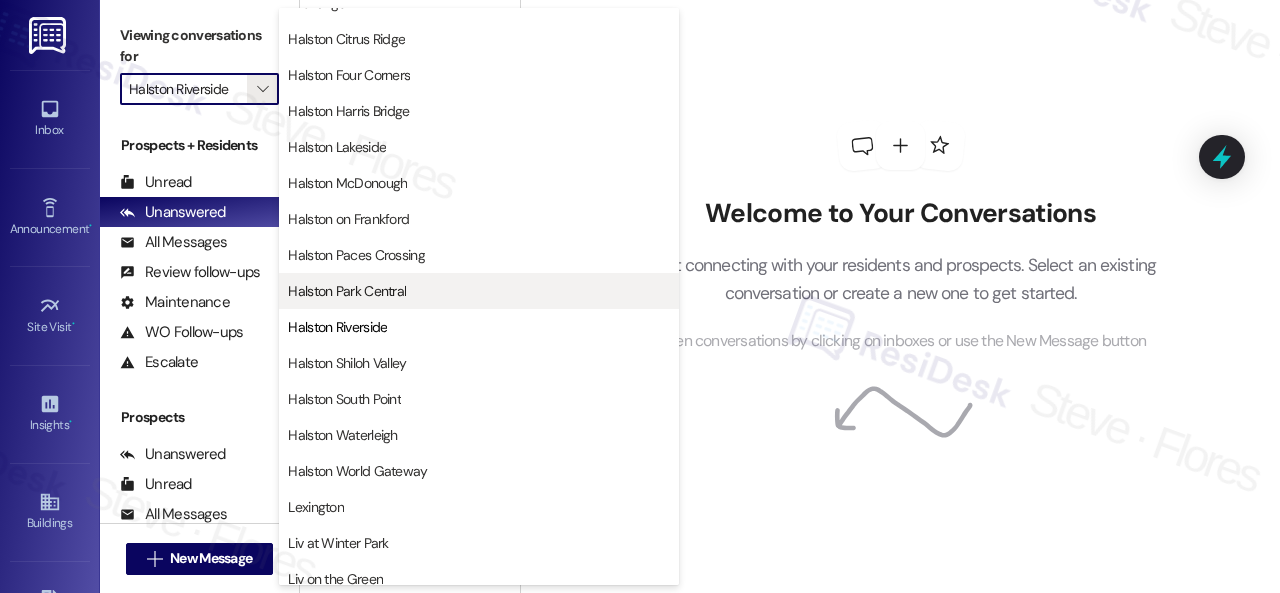 click on "Halston Park Central" at bounding box center [347, 291] 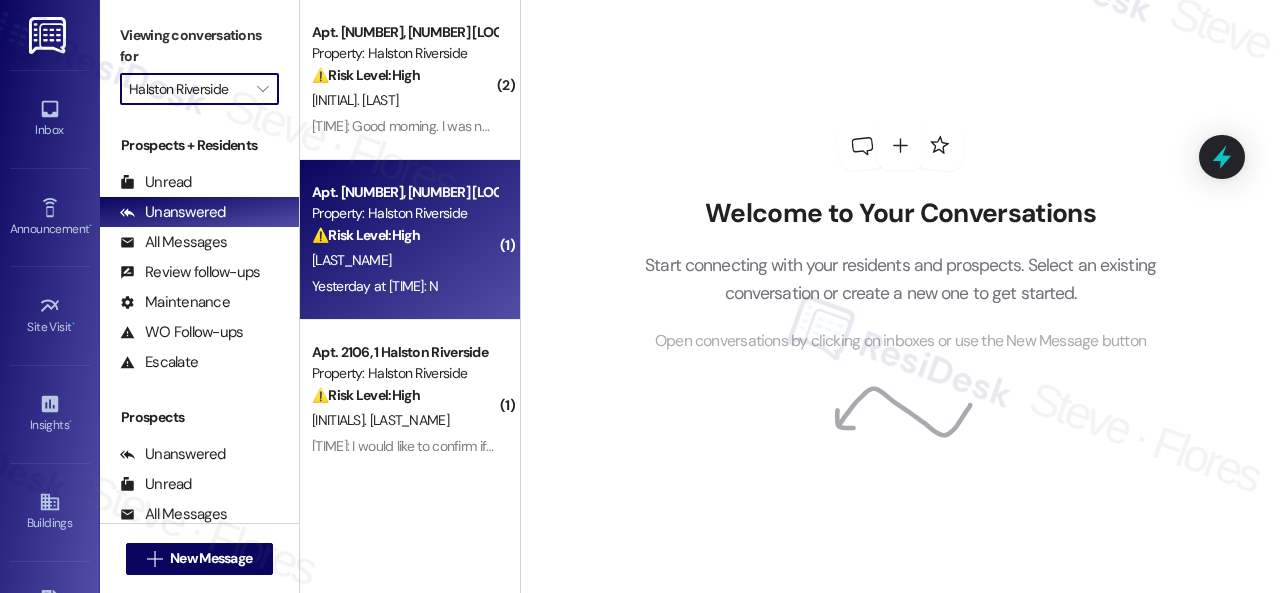 type on "Halston Park Central" 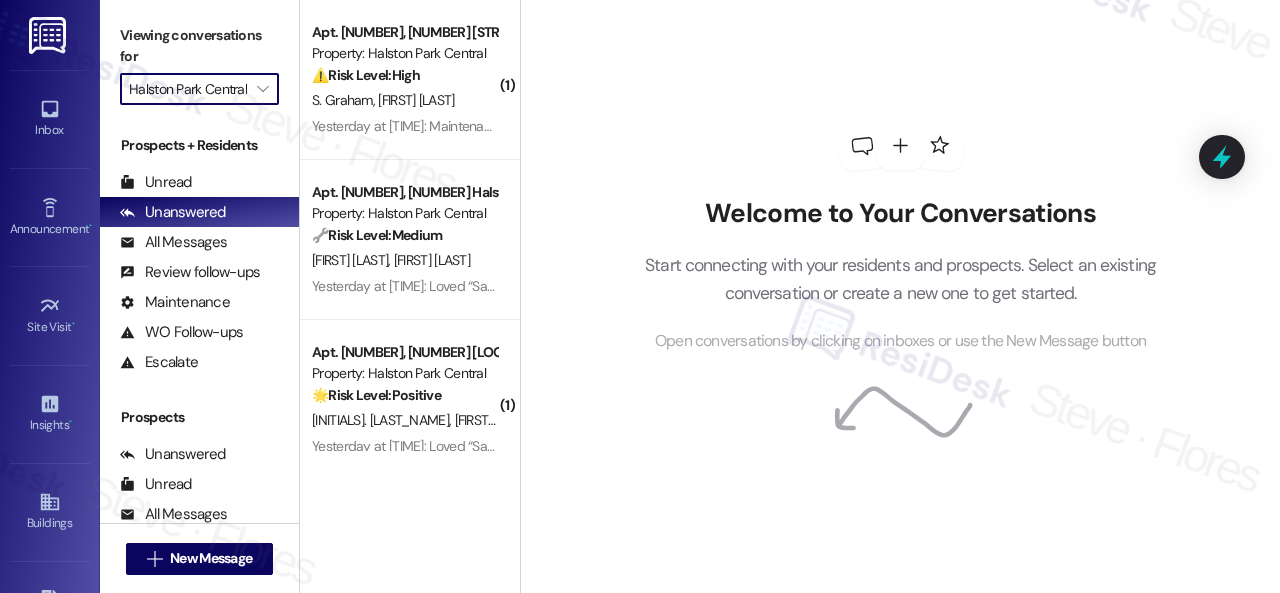 click on "Welcome to Your Conversations Start connecting with your residents and prospects. Select an existing conversation or create a new one to get started. Open conversations by clicking on inboxes or use the New Message button" at bounding box center [901, 237] 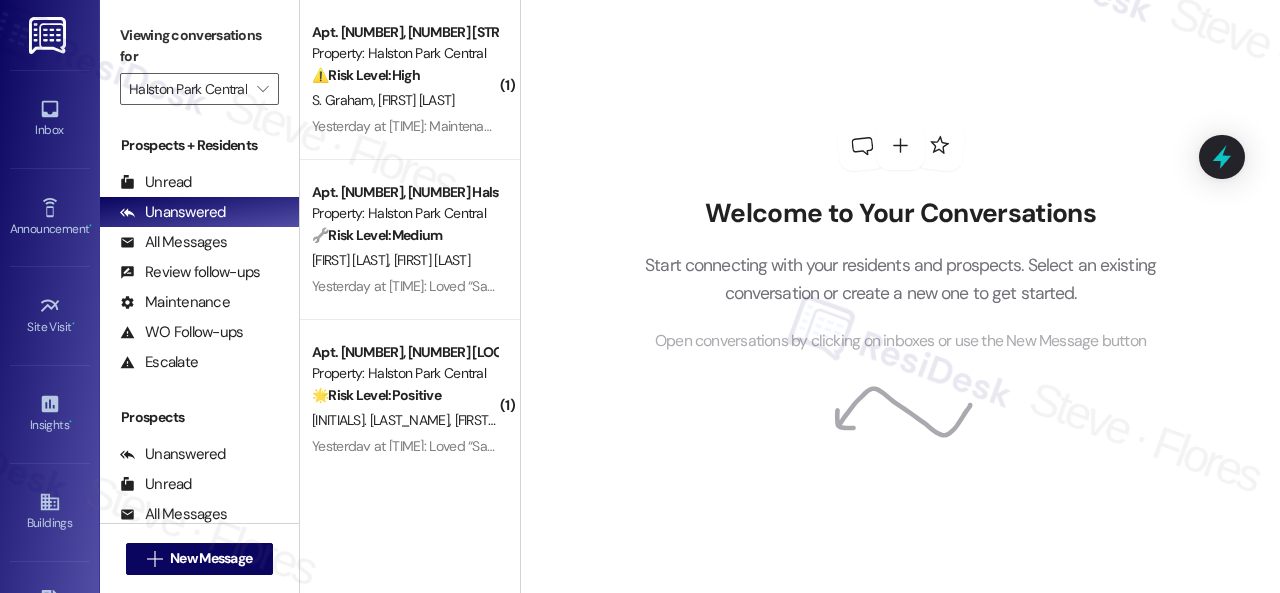 click on "Welcome to Your Conversations Start connecting with your residents and prospects. Select an existing conversation or create a new one to get started. Open conversations by clicking on inboxes or use the New Message button" at bounding box center [900, 296] 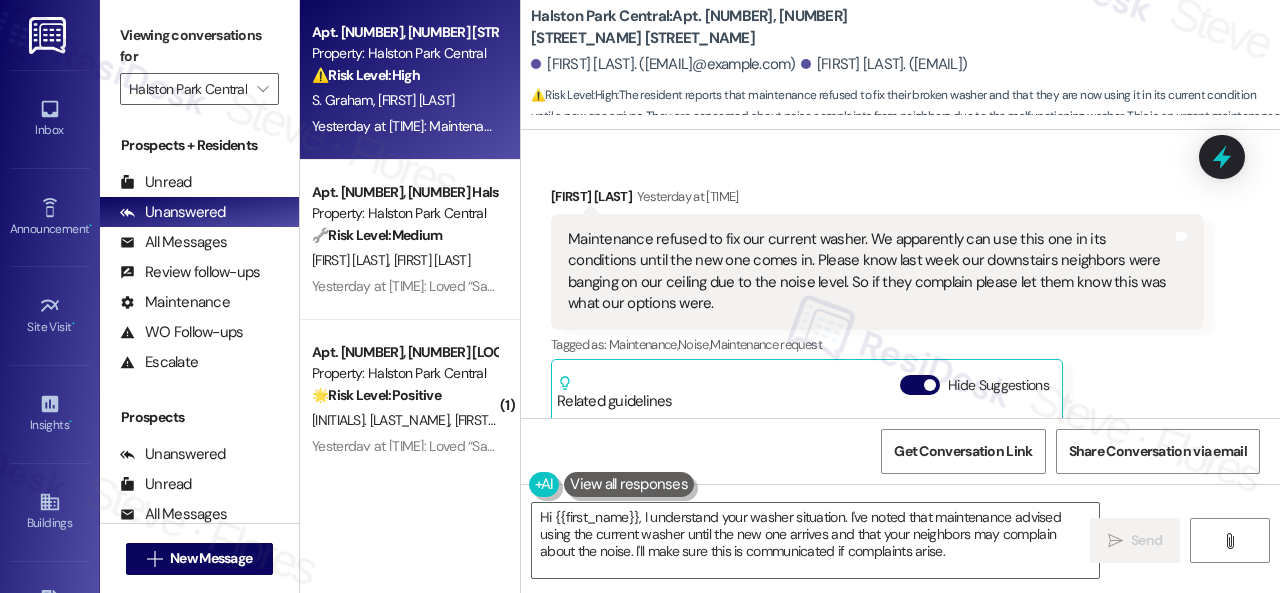 scroll, scrollTop: 29338, scrollLeft: 0, axis: vertical 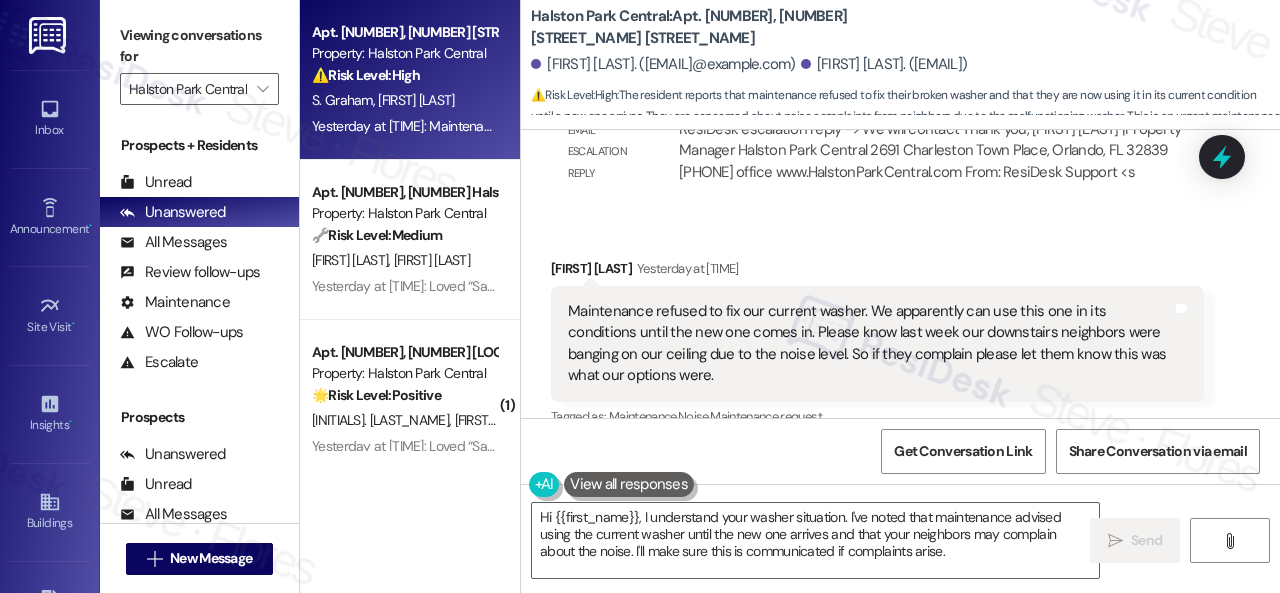 click on "Received via SMS [FIRST] [LAST] Yesterday at [TIME] Maintenance refused to fix our current washer. We apparently can use this one in its conditions until the new one comes in. Please know last week our downstairs neighbors were banging on our ceiling due to the noise level. So if they complain please let them know this was what our options were. Tags and notes Tagged as: Maintenance , Click to highlight conversations about Maintenance Noise , Click to highlight conversations about Noise Maintenance request Click to highlight conversations about Maintenance request Related guidelines Hide Suggestions Birchstone Residential - Halston Park Central: Residents are responsible for replacing refrigerator filters, but the property management team can provide information on the necessary filter type. Created a year ago Property level guideline ( 73 % match) FAQs generated by ResiDesk AI Will the property management still replace my refrigerator filter? How do I know which filter to buy for my refrigerator?" at bounding box center (900, 478) 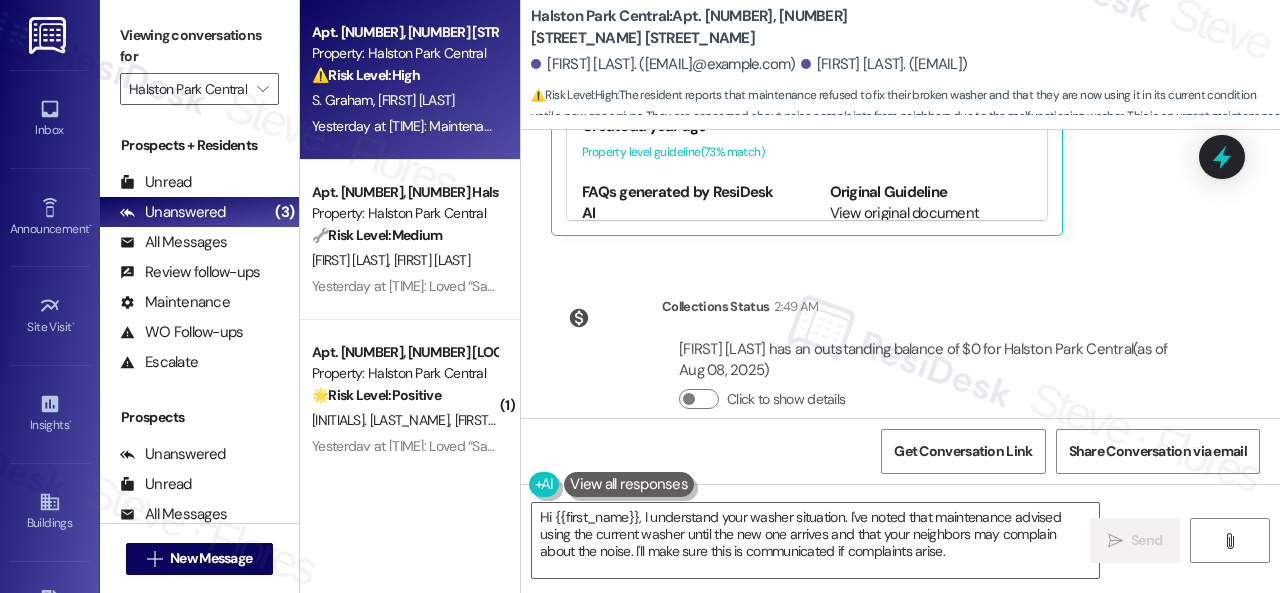 scroll, scrollTop: 29838, scrollLeft: 0, axis: vertical 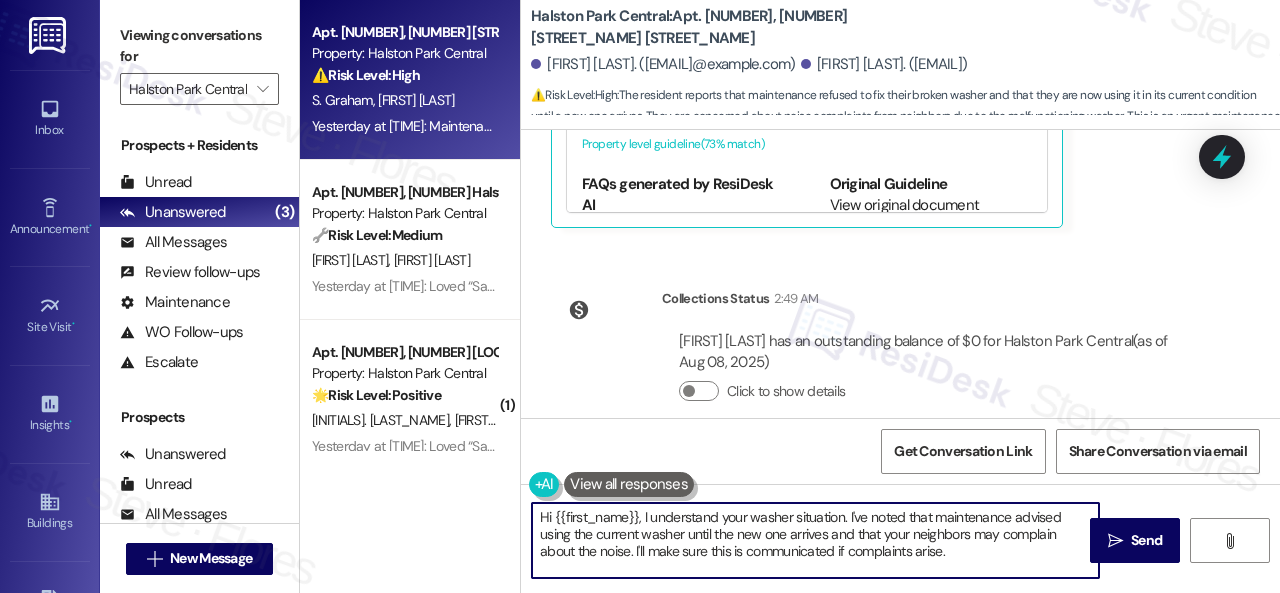 drag, startPoint x: 634, startPoint y: 551, endPoint x: 997, endPoint y: 566, distance: 363.30978 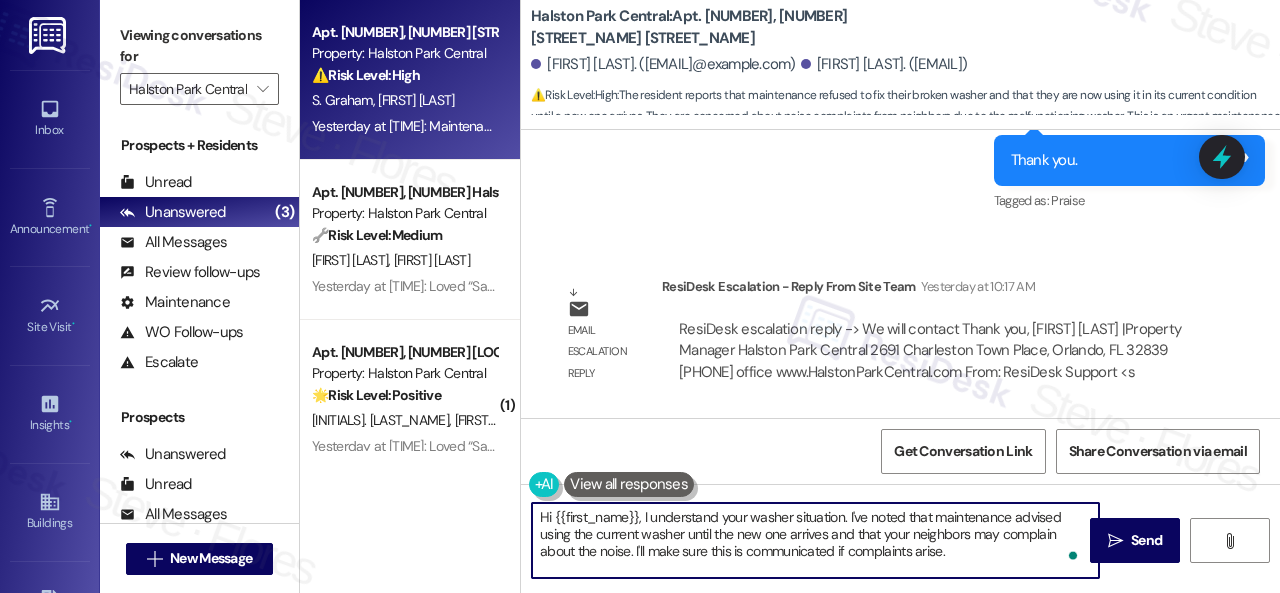 scroll, scrollTop: 29338, scrollLeft: 0, axis: vertical 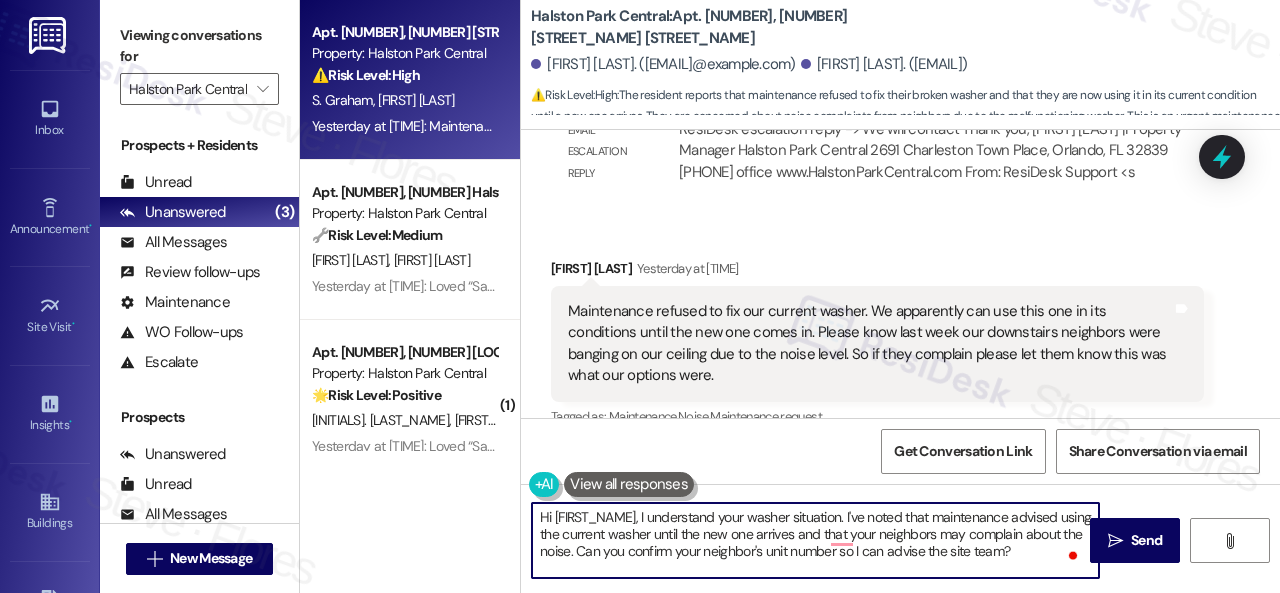 click on "Hi [FIRST_NAME], I understand your washer situation. I've noted that maintenance advised using the current washer until the new one arrives and that your neighbors may complain about the noise. Can you confirm your neighbor's unit number so I can advise the site team?" at bounding box center (815, 540) 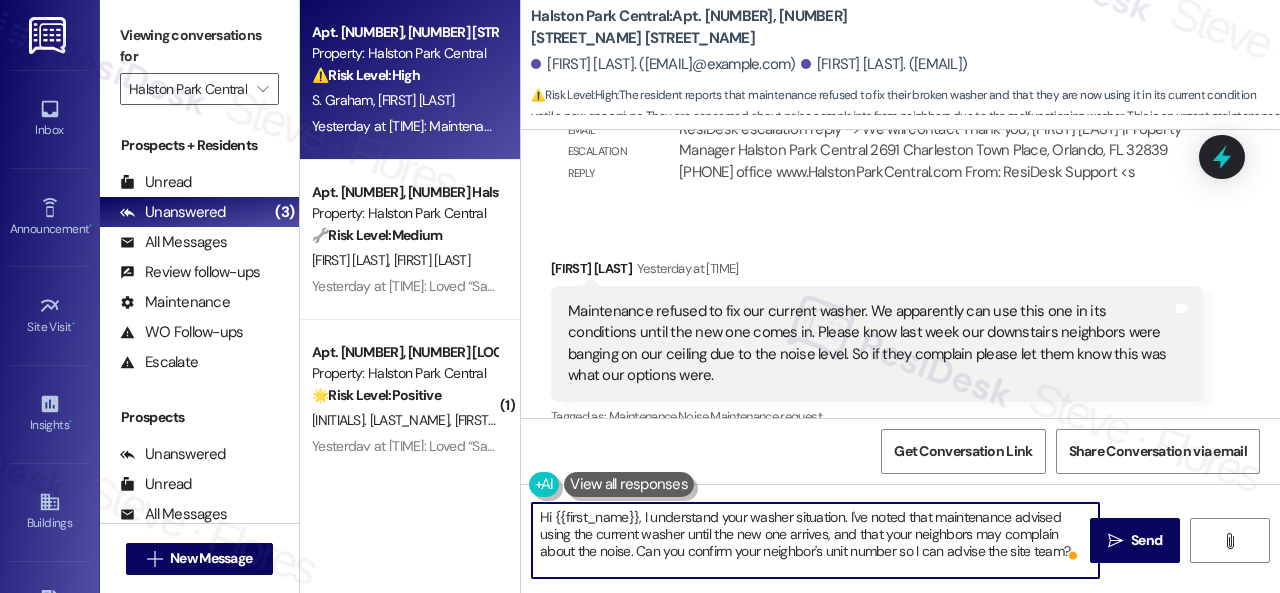 drag, startPoint x: 638, startPoint y: 520, endPoint x: 525, endPoint y: 524, distance: 113.07078 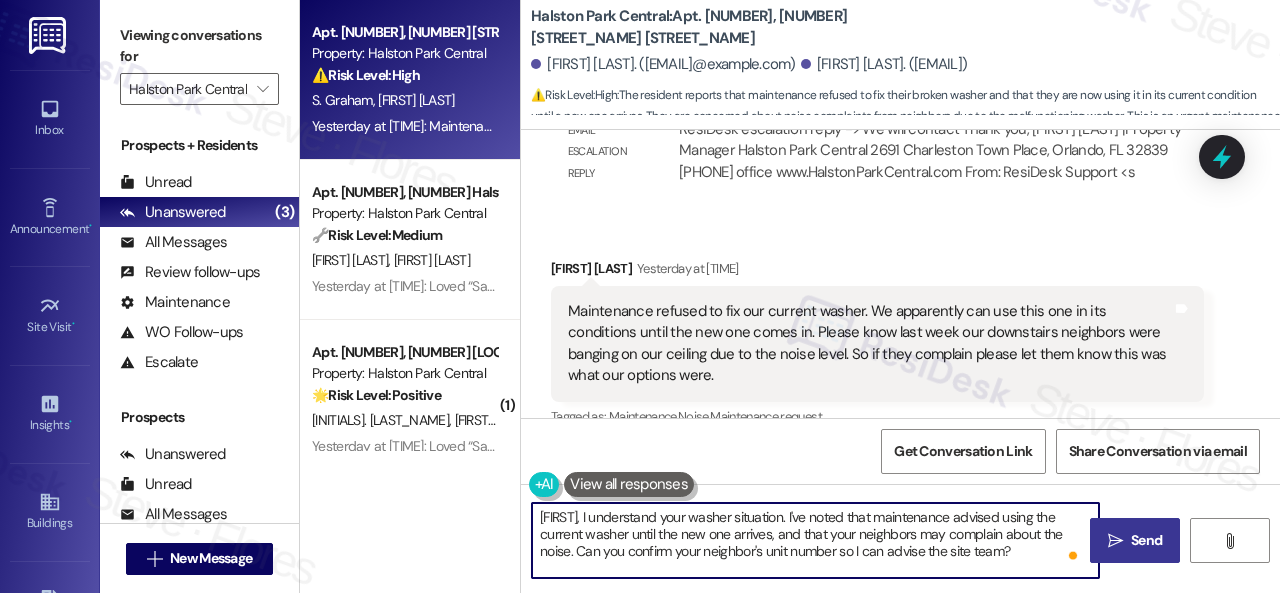 type on "[FIRST], I understand your washer situation. I've noted that maintenance advised using the current washer until the new one arrives, and that your neighbors may complain about the noise. Can you confirm your neighbor's unit number so I can advise the site team?" 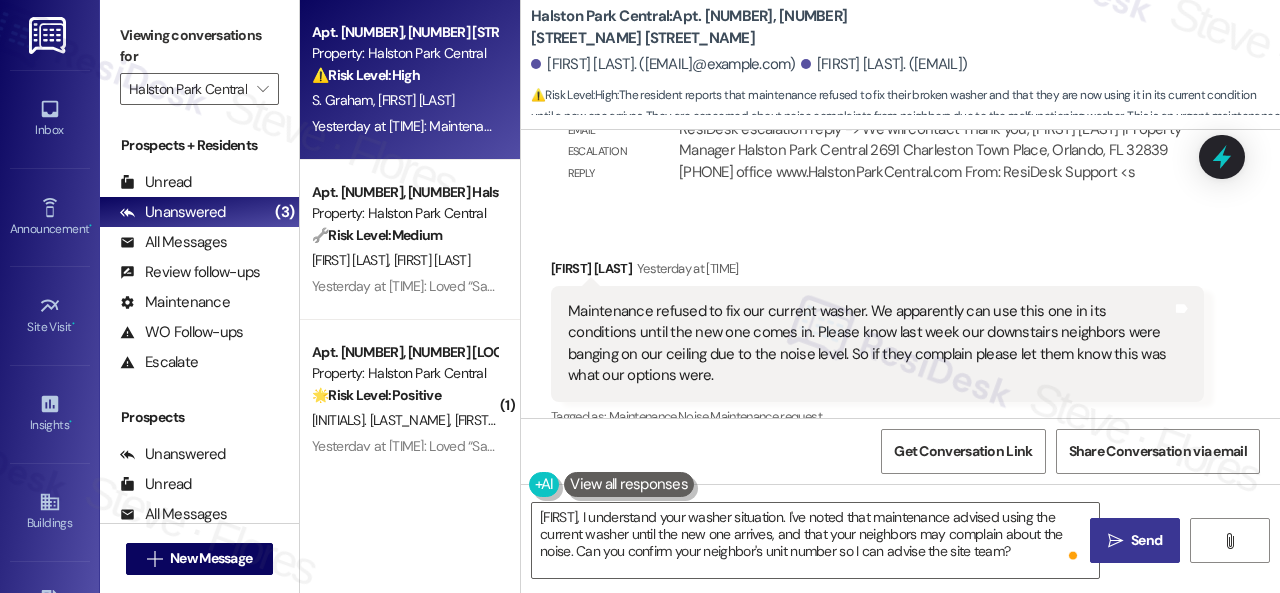 click on "Send" at bounding box center (1146, 540) 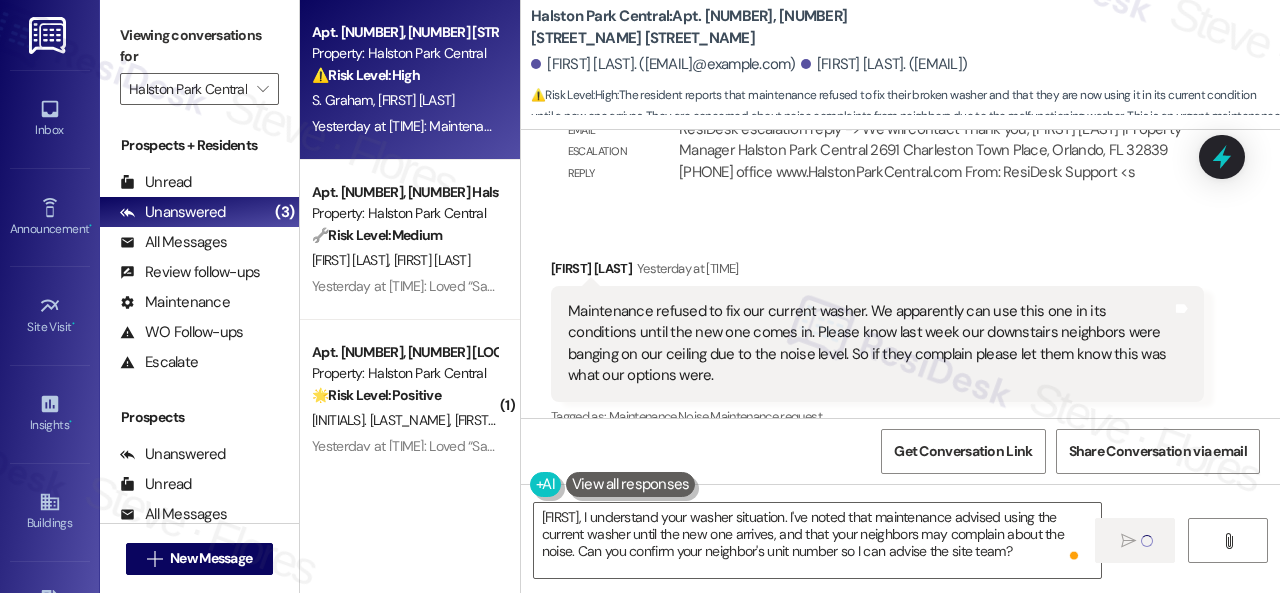 type 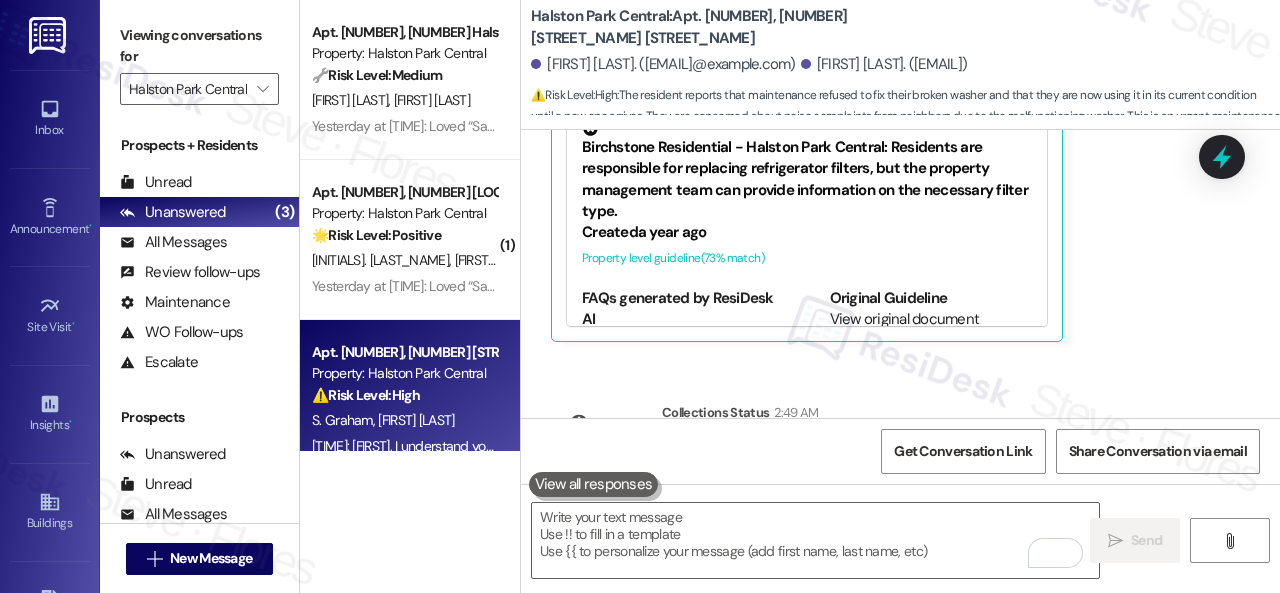 scroll, scrollTop: 29831, scrollLeft: 0, axis: vertical 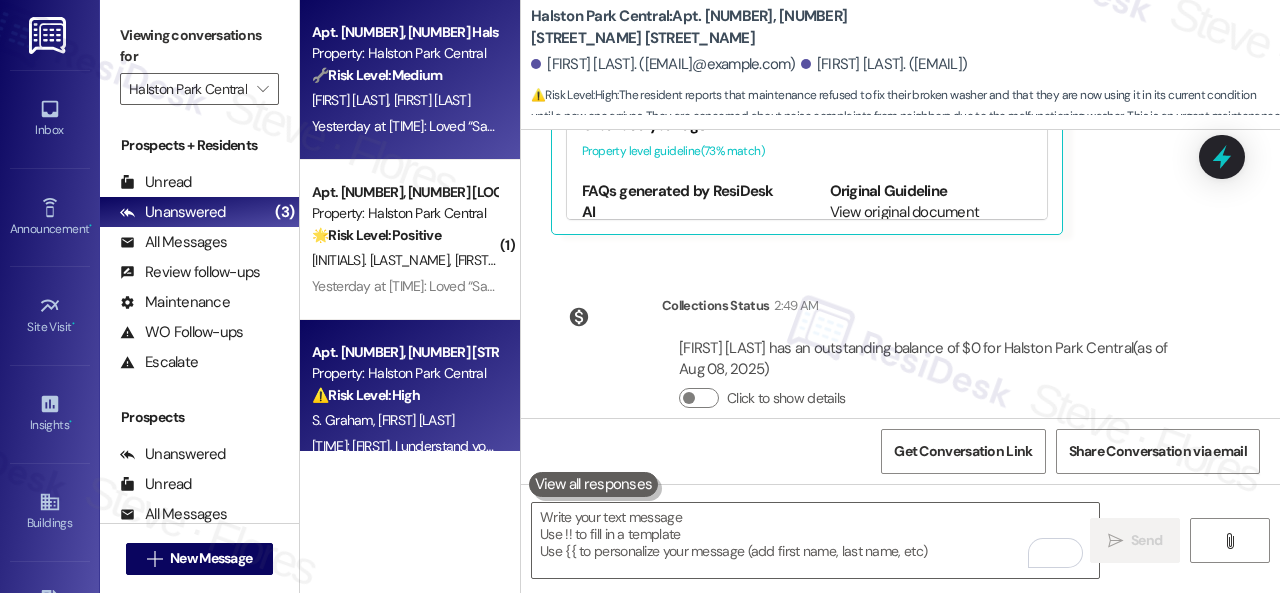 click on "[INITIAL]. [LAST] [INITIAL]. [LAST]" at bounding box center (404, 100) 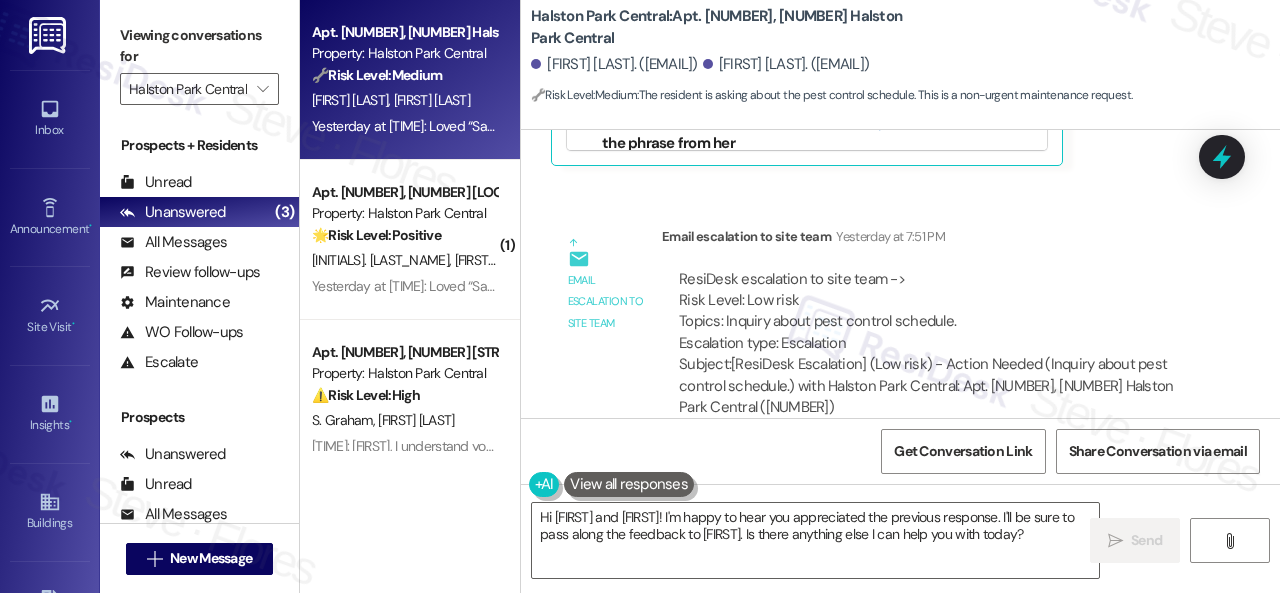 scroll, scrollTop: 14100, scrollLeft: 0, axis: vertical 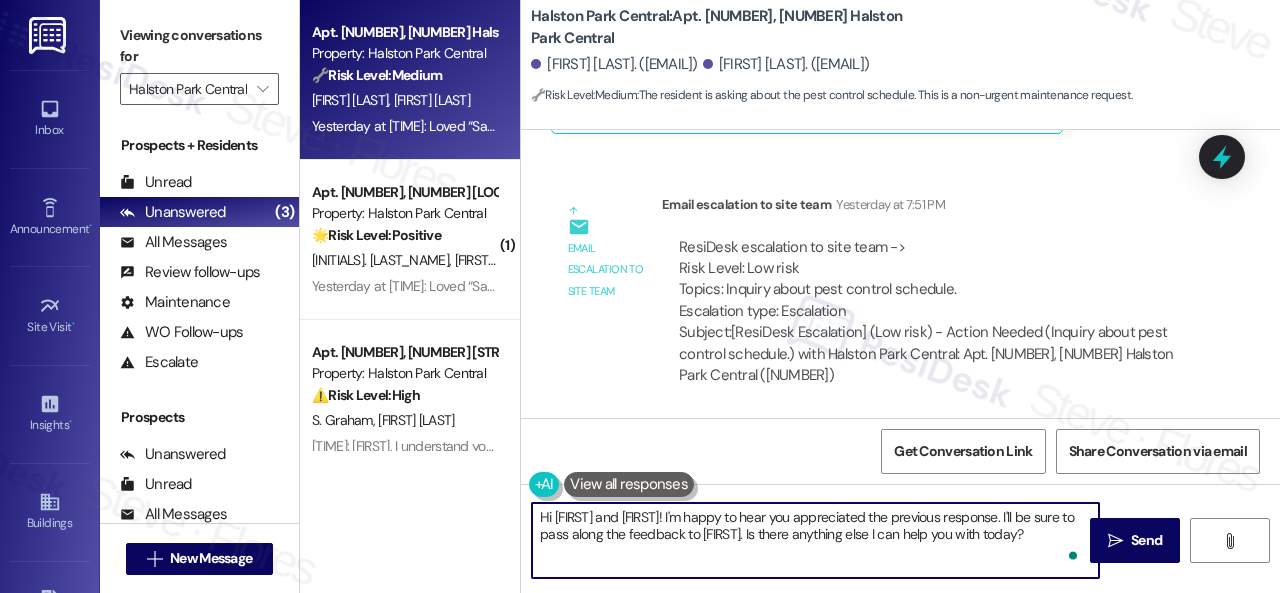 drag, startPoint x: 1064, startPoint y: 540, endPoint x: 505, endPoint y: 471, distance: 563.2424 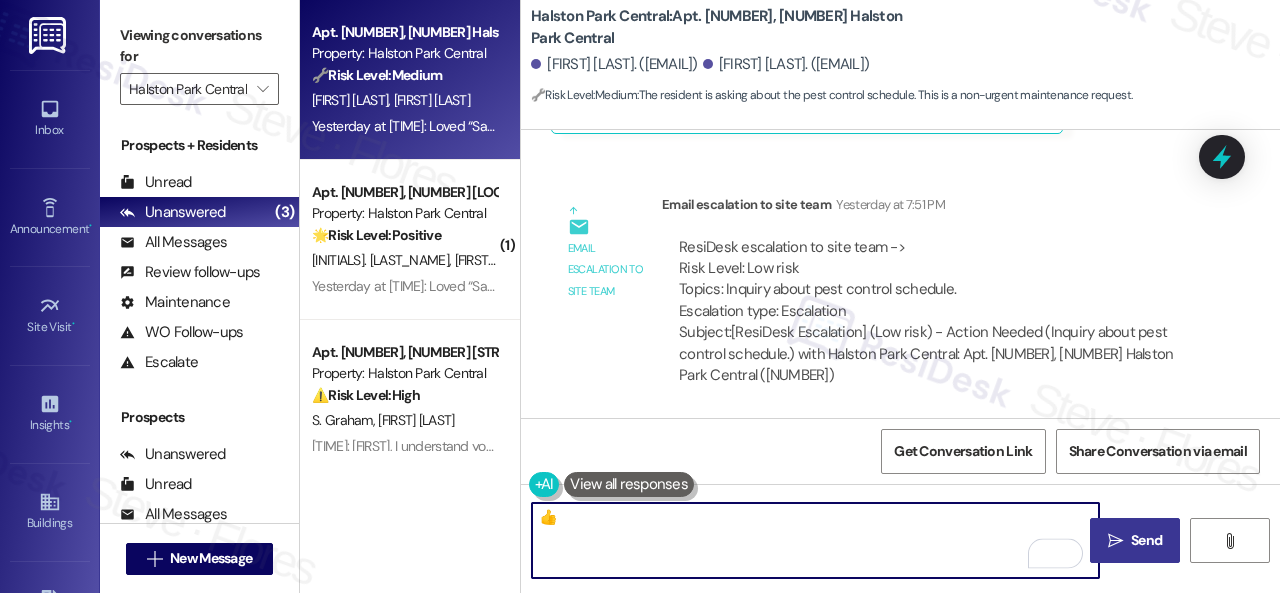 type on "👍" 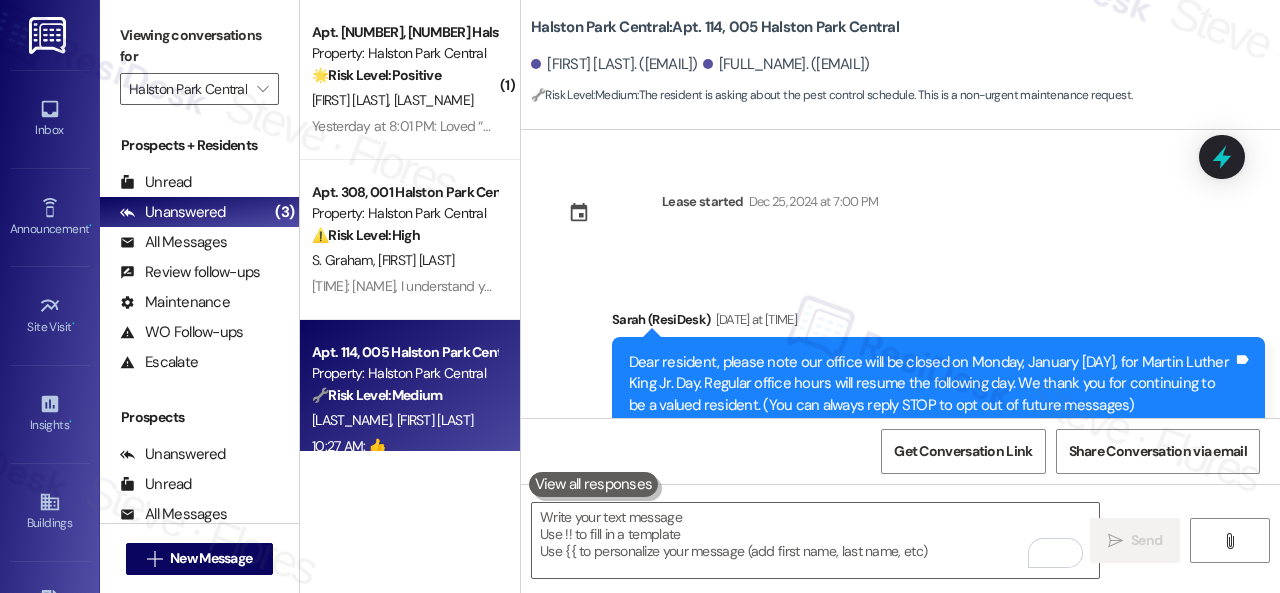 scroll, scrollTop: 0, scrollLeft: 0, axis: both 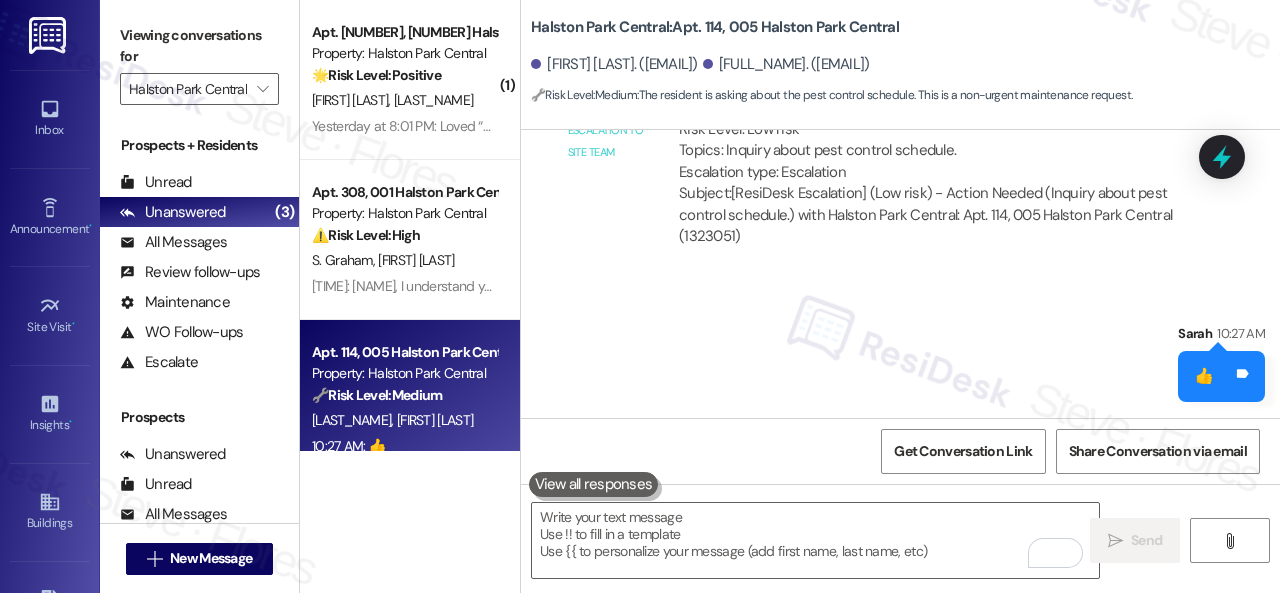 click on "🌟  Risk Level:  Positive The resident is expressing positive feedback about the service and the property. This is positive engagement and relationship building." at bounding box center [404, 75] 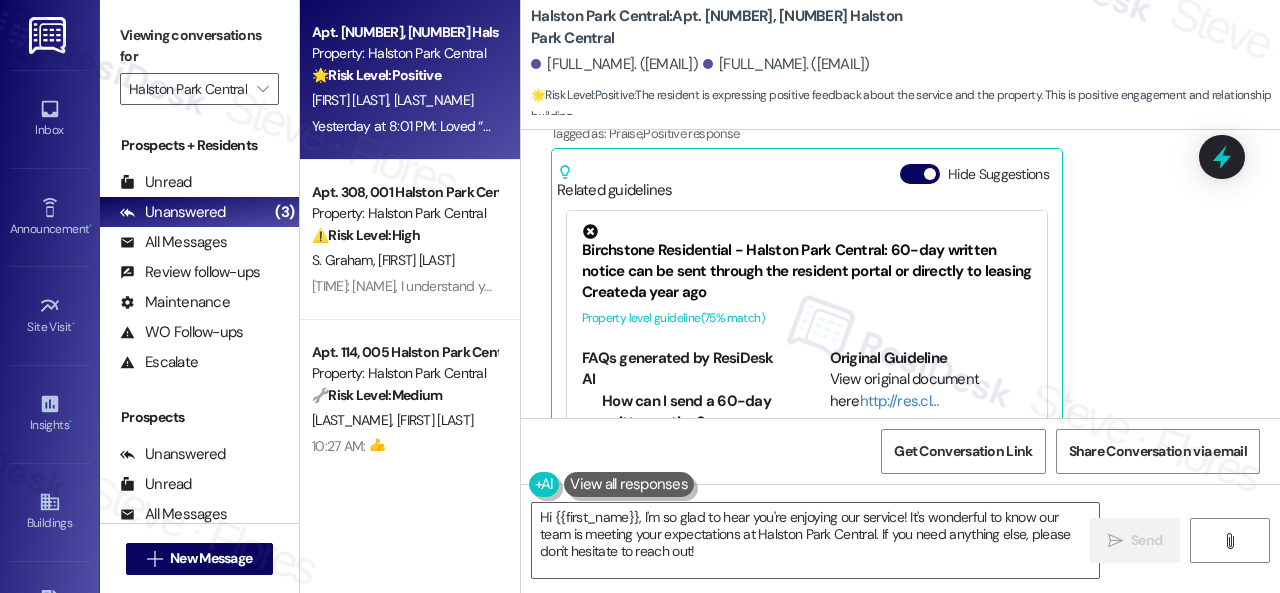 scroll, scrollTop: 21095, scrollLeft: 0, axis: vertical 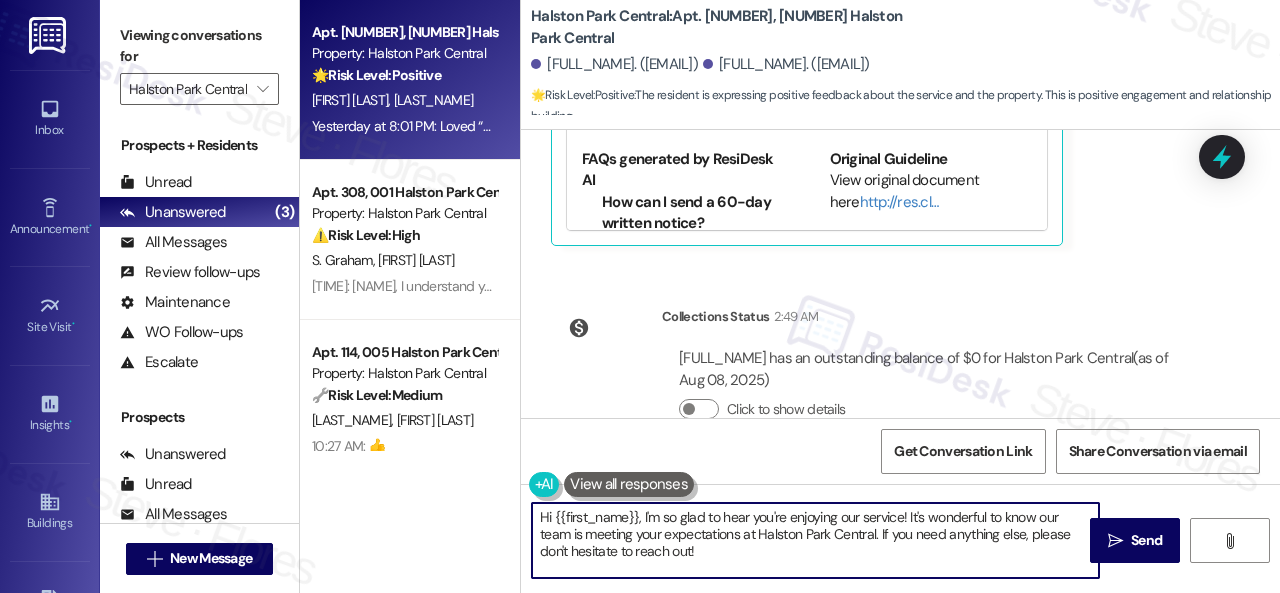 drag, startPoint x: 488, startPoint y: 491, endPoint x: 550, endPoint y: 515, distance: 66.48308 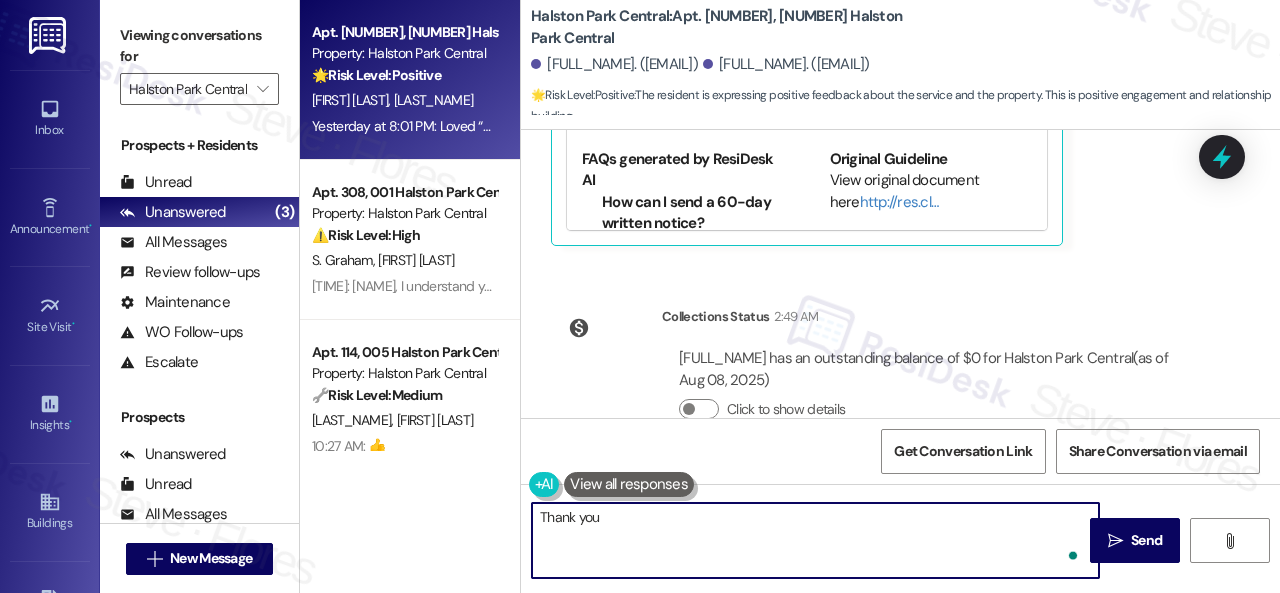 type on "Thank you." 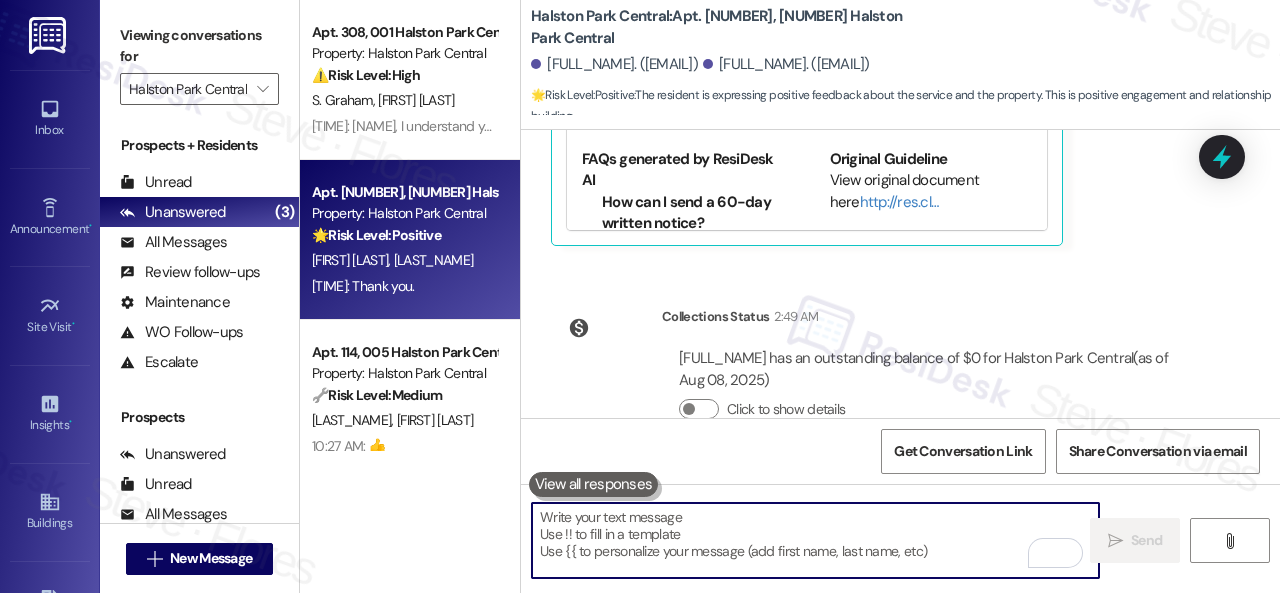 scroll, scrollTop: 20988, scrollLeft: 0, axis: vertical 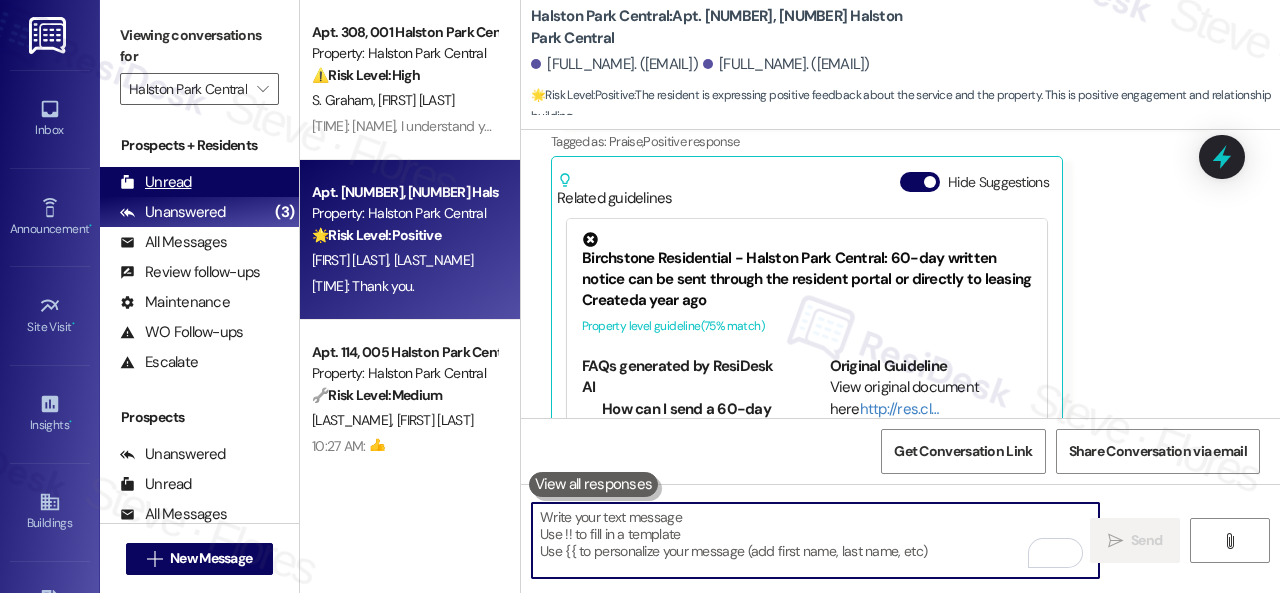type 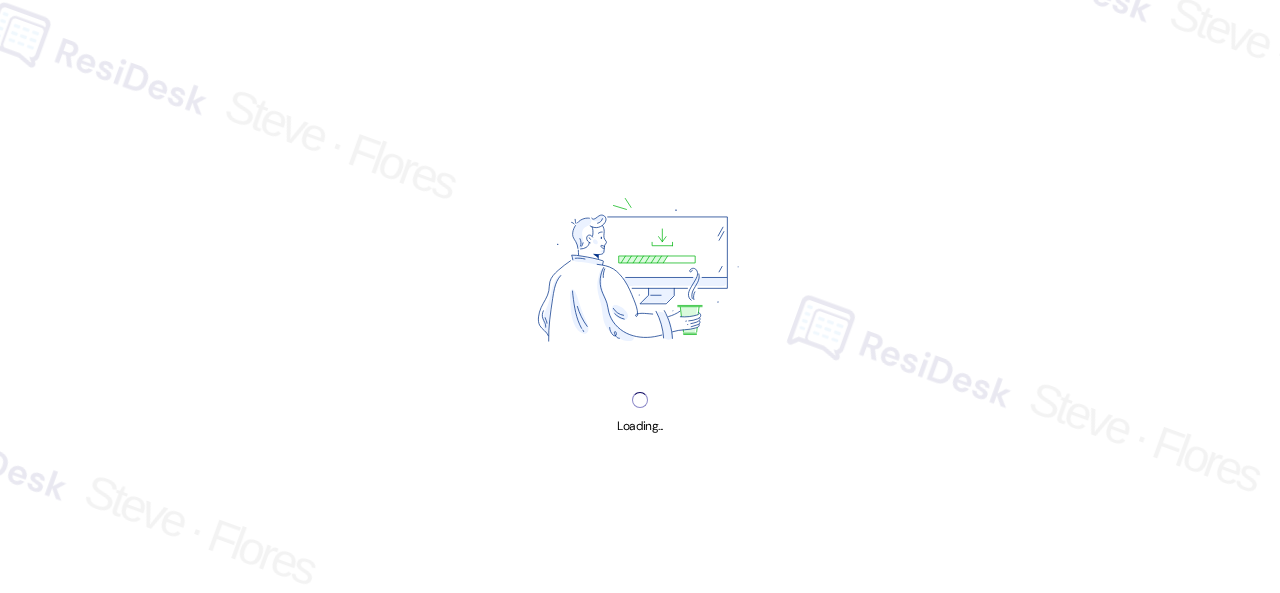scroll, scrollTop: 0, scrollLeft: 0, axis: both 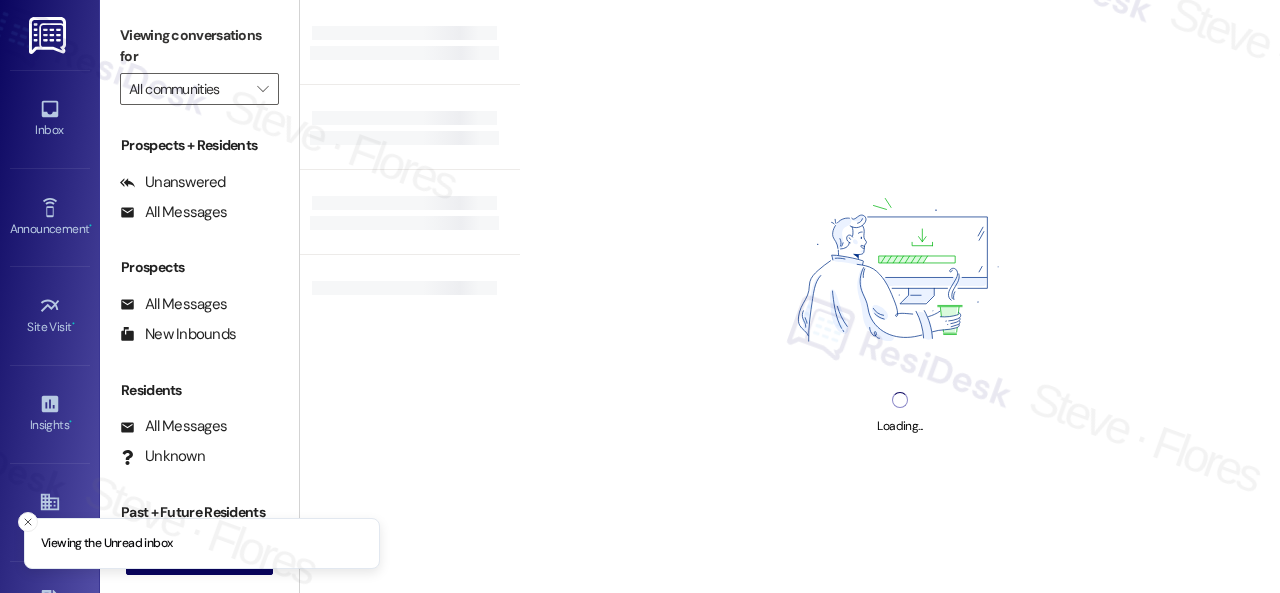 type on "Halston Park Central" 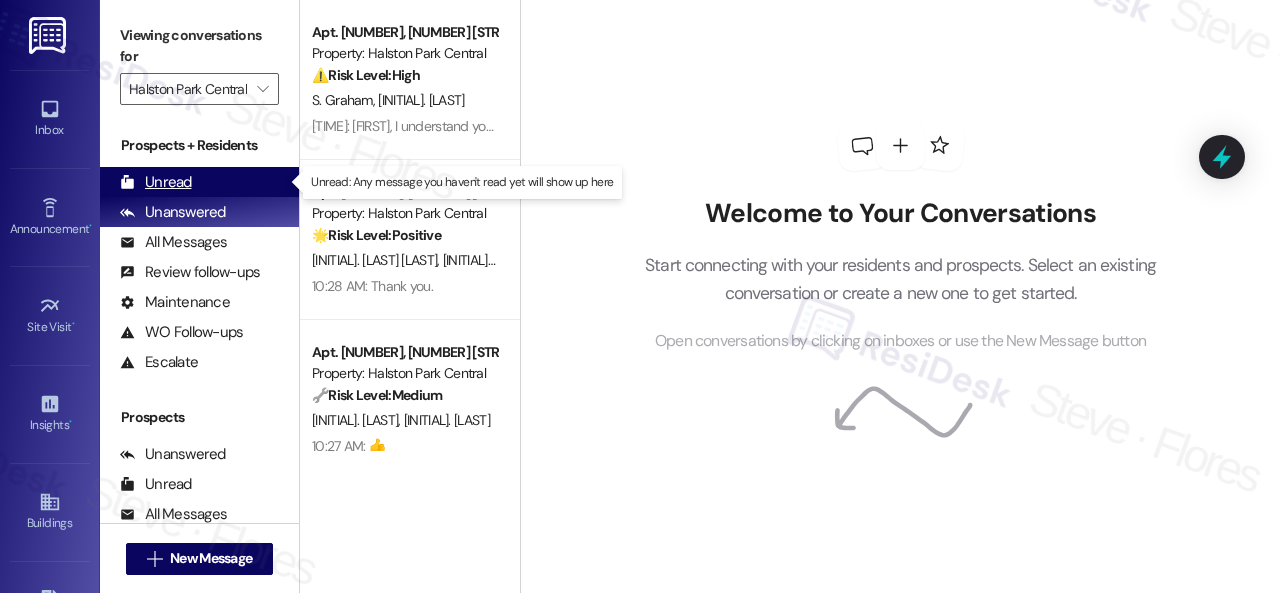 click on "Unread" at bounding box center [156, 182] 